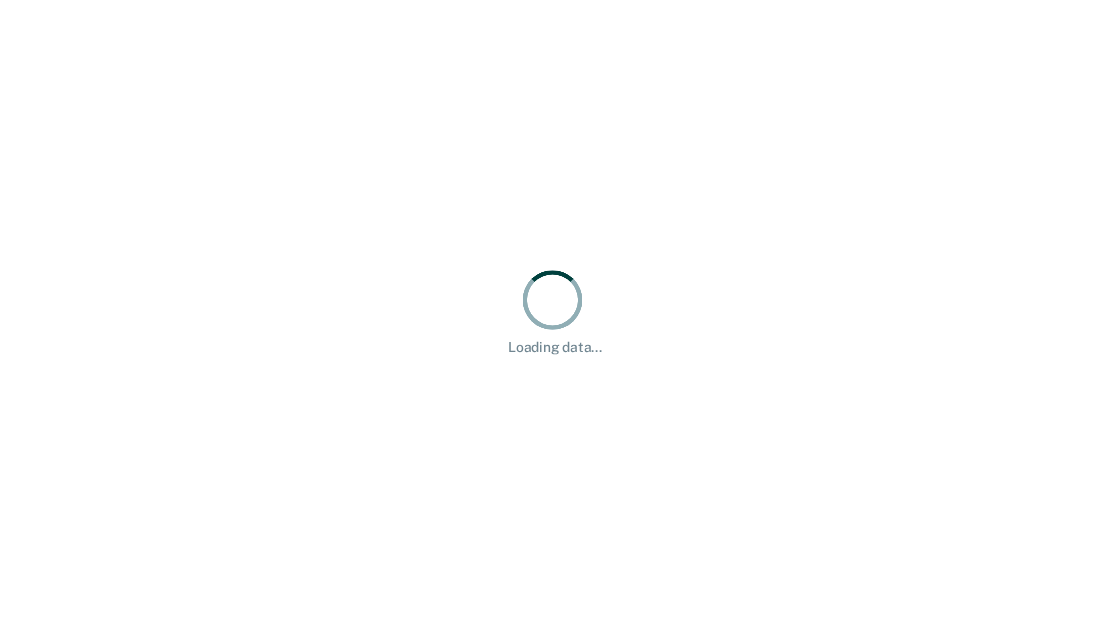 scroll, scrollTop: 0, scrollLeft: 0, axis: both 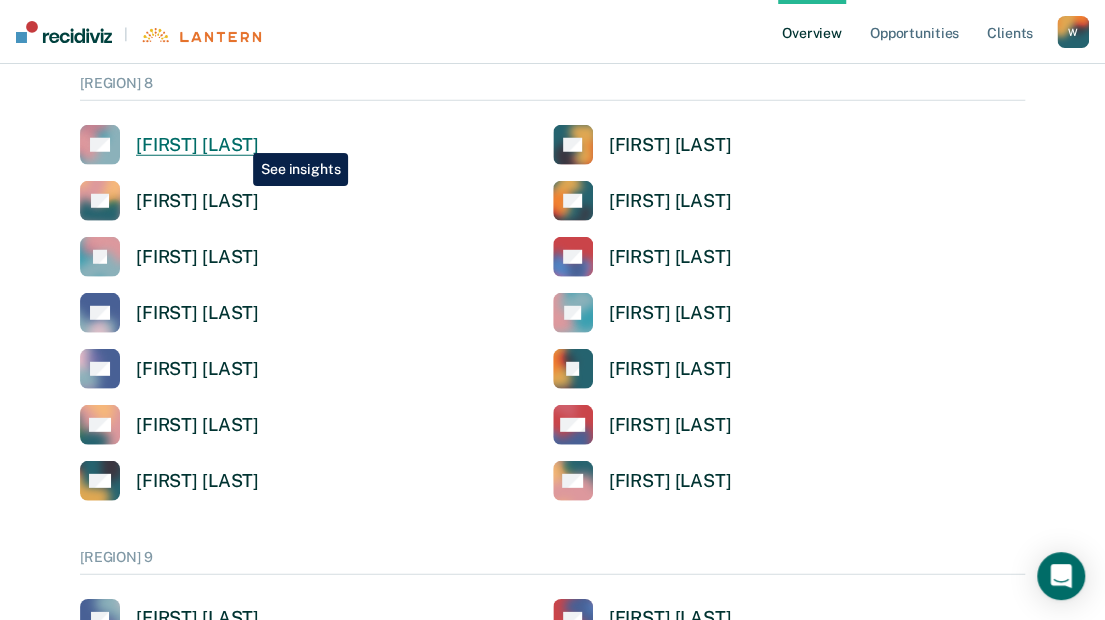 click on "[FIRST] [LAST]" at bounding box center [197, 145] 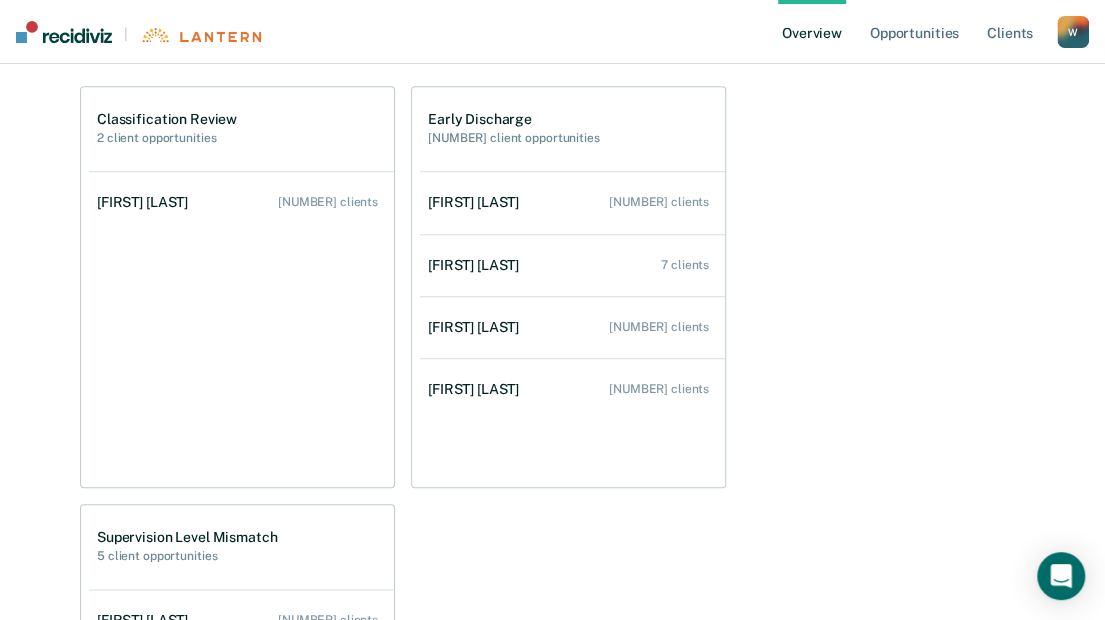 scroll, scrollTop: 700, scrollLeft: 0, axis: vertical 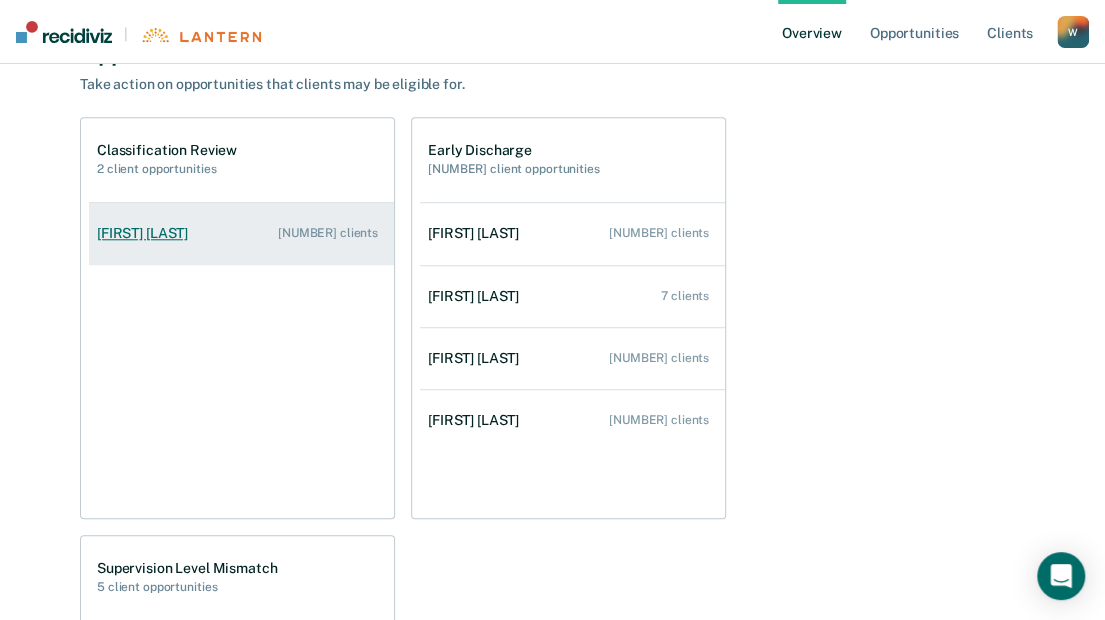 click on "[NUMBER] clients" at bounding box center (328, 233) 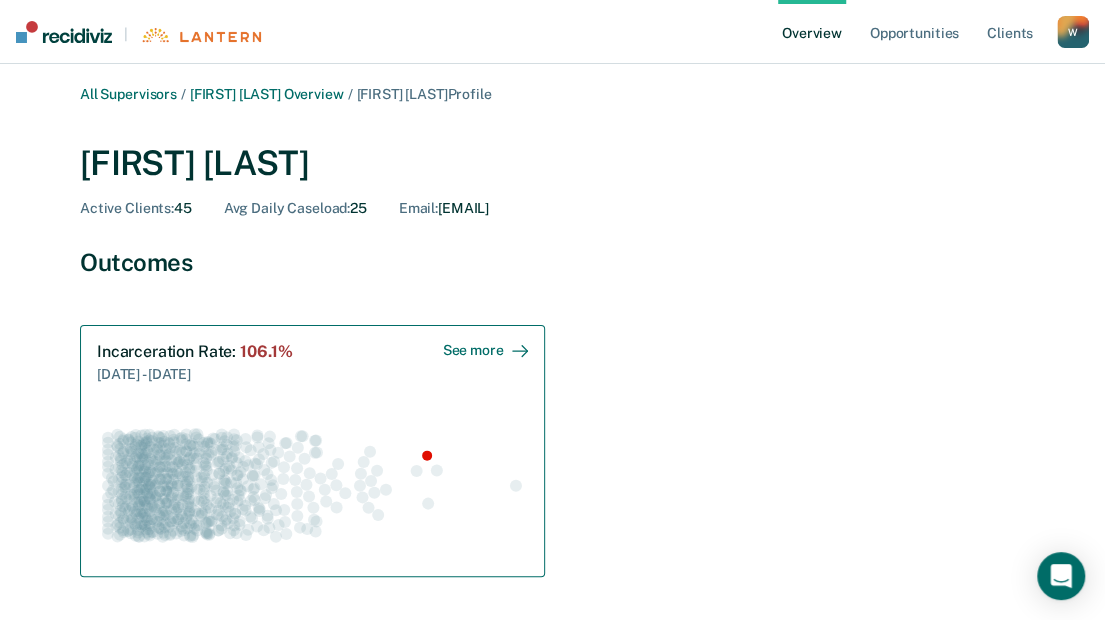 scroll, scrollTop: 0, scrollLeft: 0, axis: both 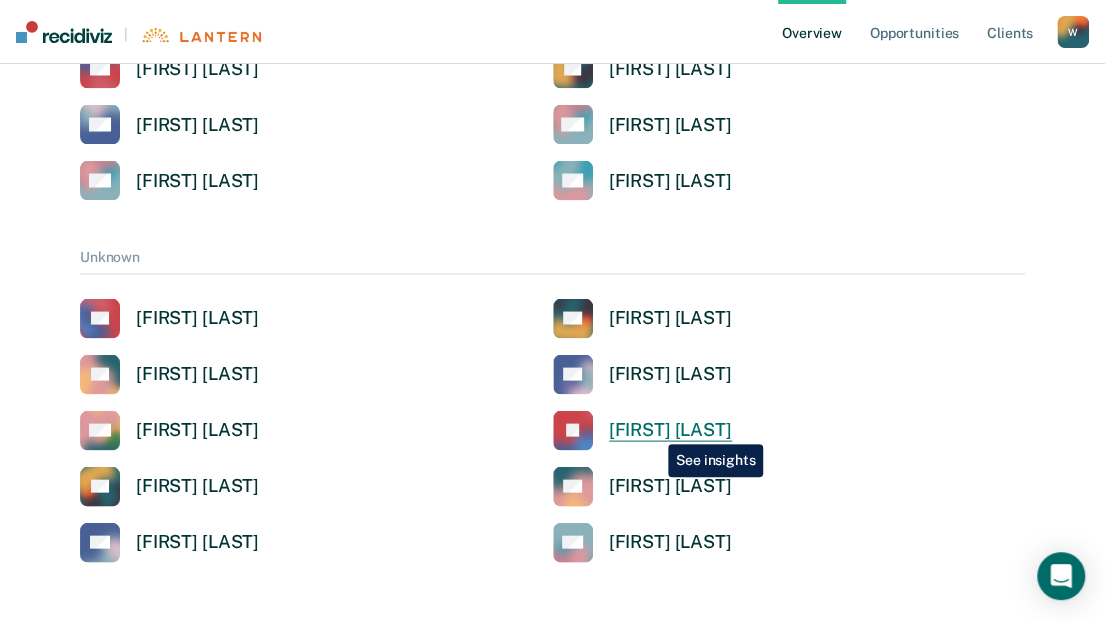 click on "[FIRST] [LAST]" at bounding box center [670, 429] 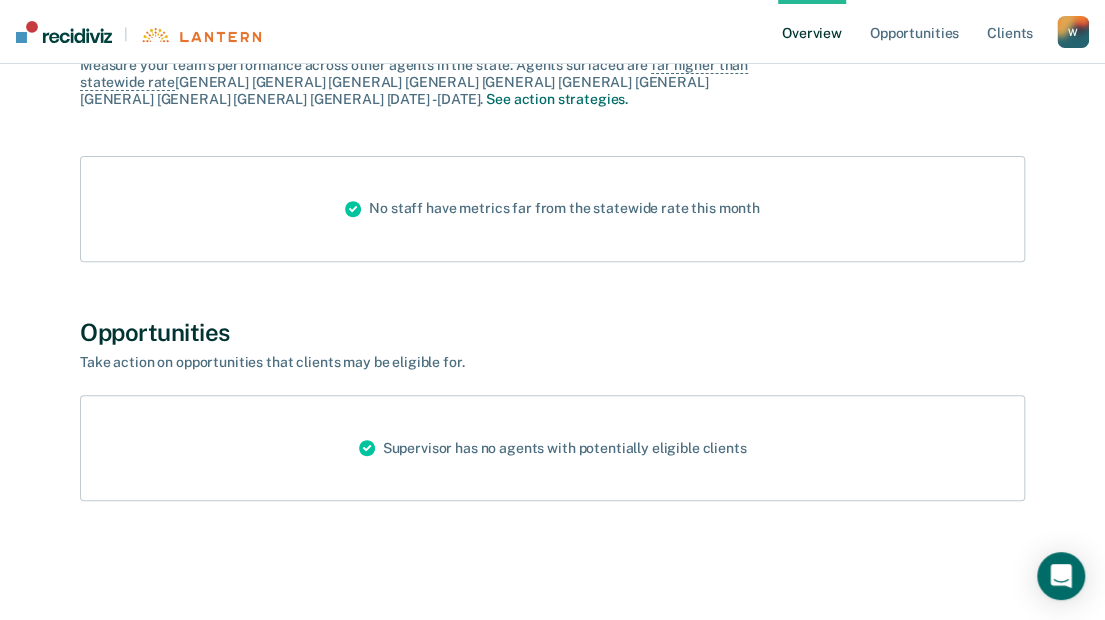 scroll, scrollTop: 0, scrollLeft: 0, axis: both 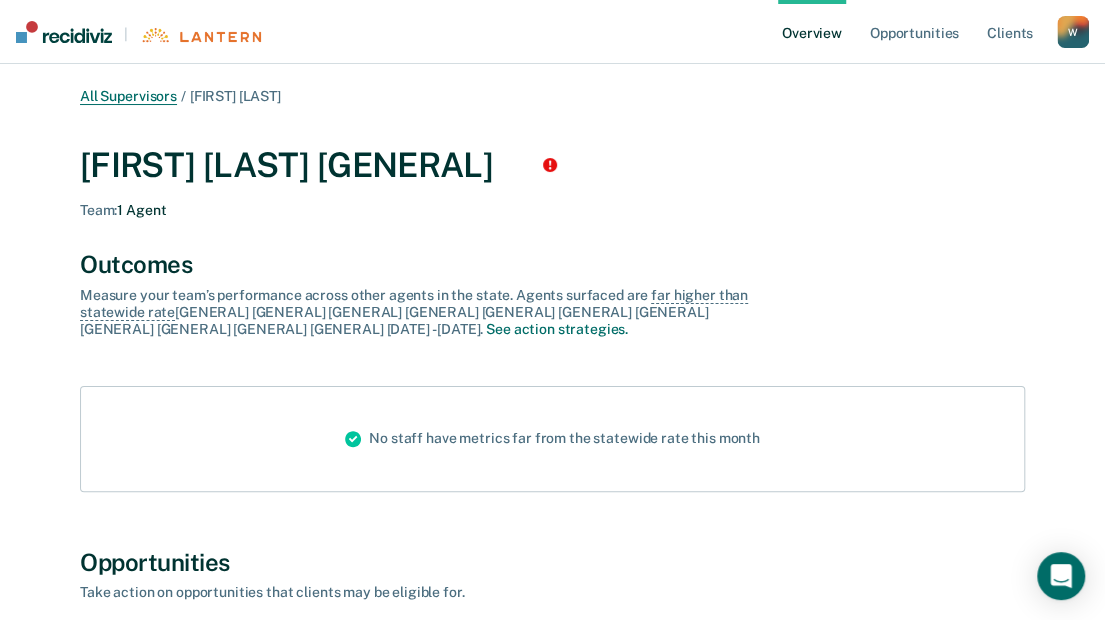 click on "All Supervisors" at bounding box center [128, 96] 